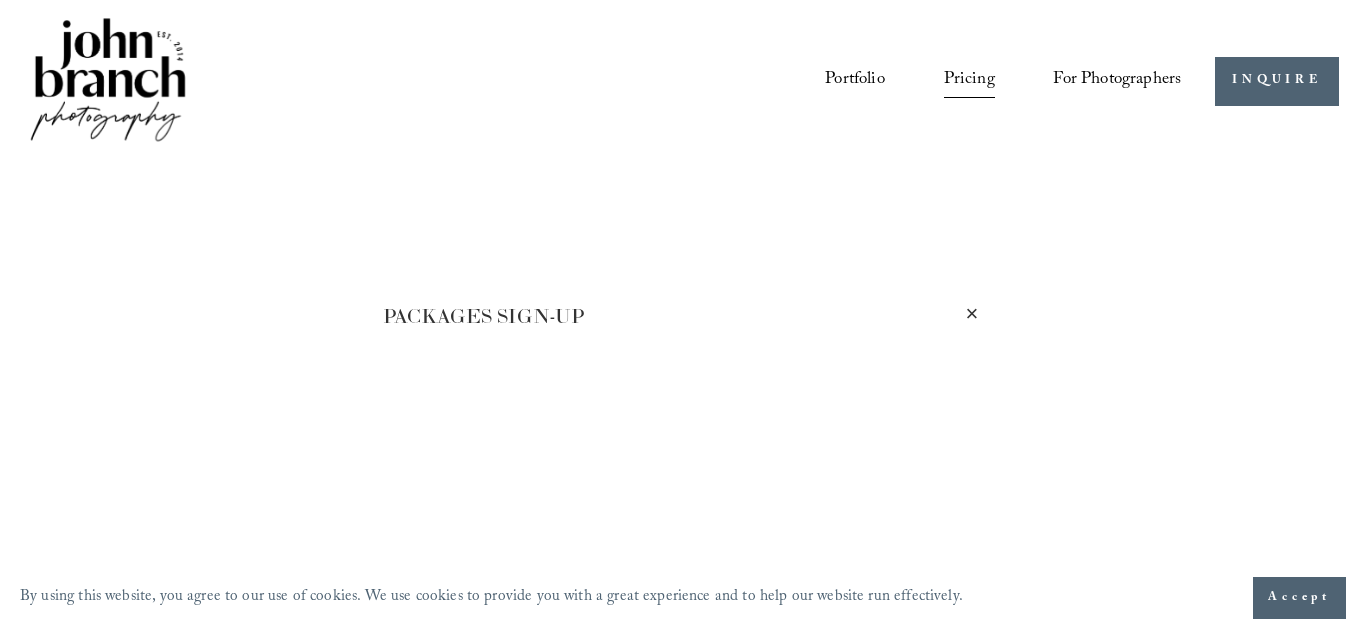 scroll, scrollTop: 1848, scrollLeft: 0, axis: vertical 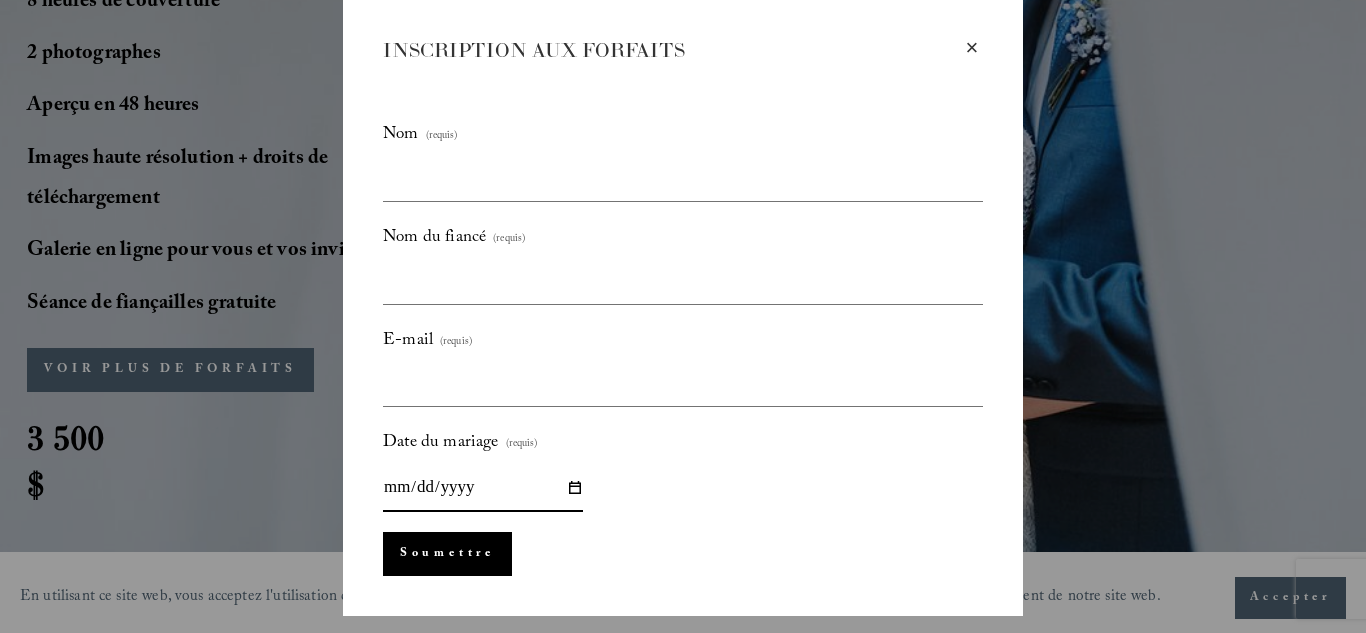 click on "Date du mariage (requis)" at bounding box center [483, 488] 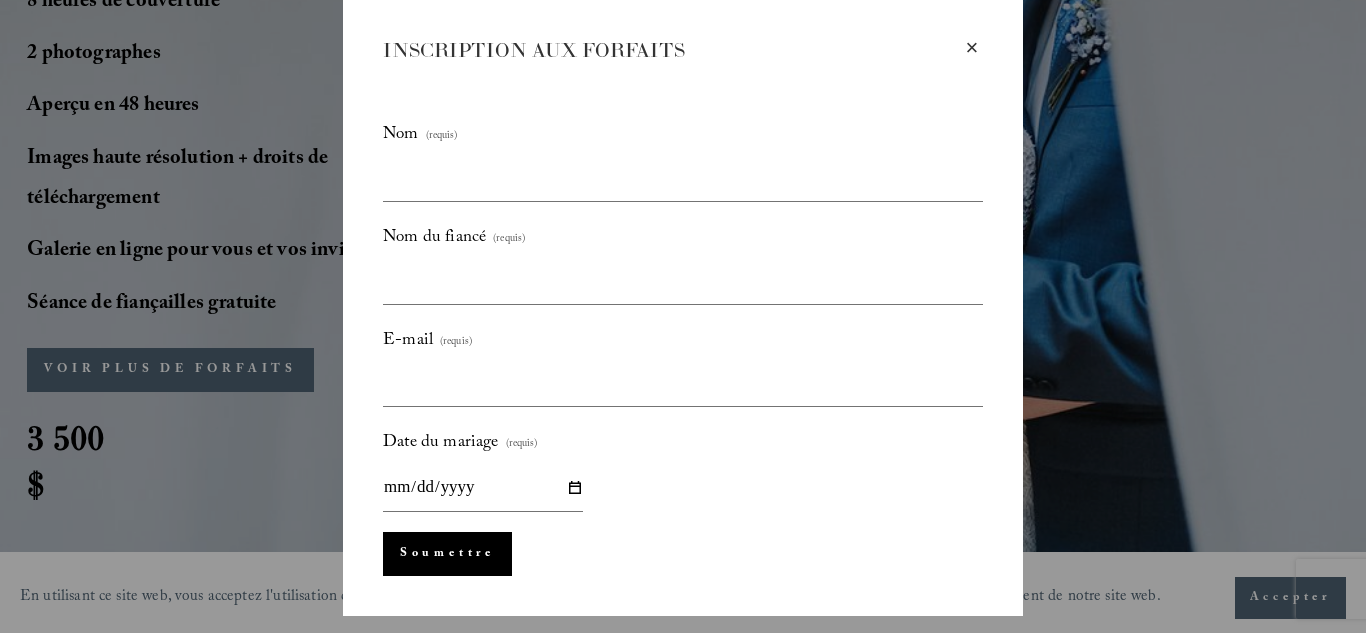click on "× INSCRIPTION AUX FORFAITS Nom (requis) Nom du fiancé (requis) E-mail (requis) Date du mariage (requis) Submit Soumettre" at bounding box center [683, 316] 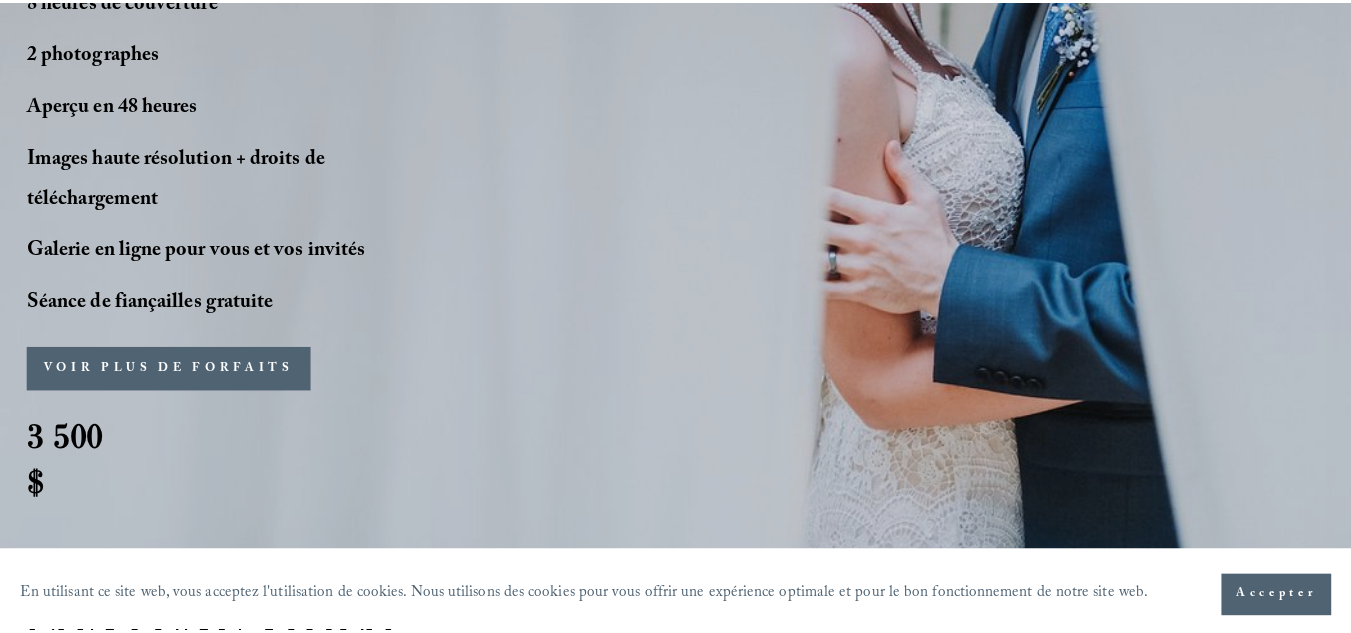 scroll, scrollTop: 1840, scrollLeft: 0, axis: vertical 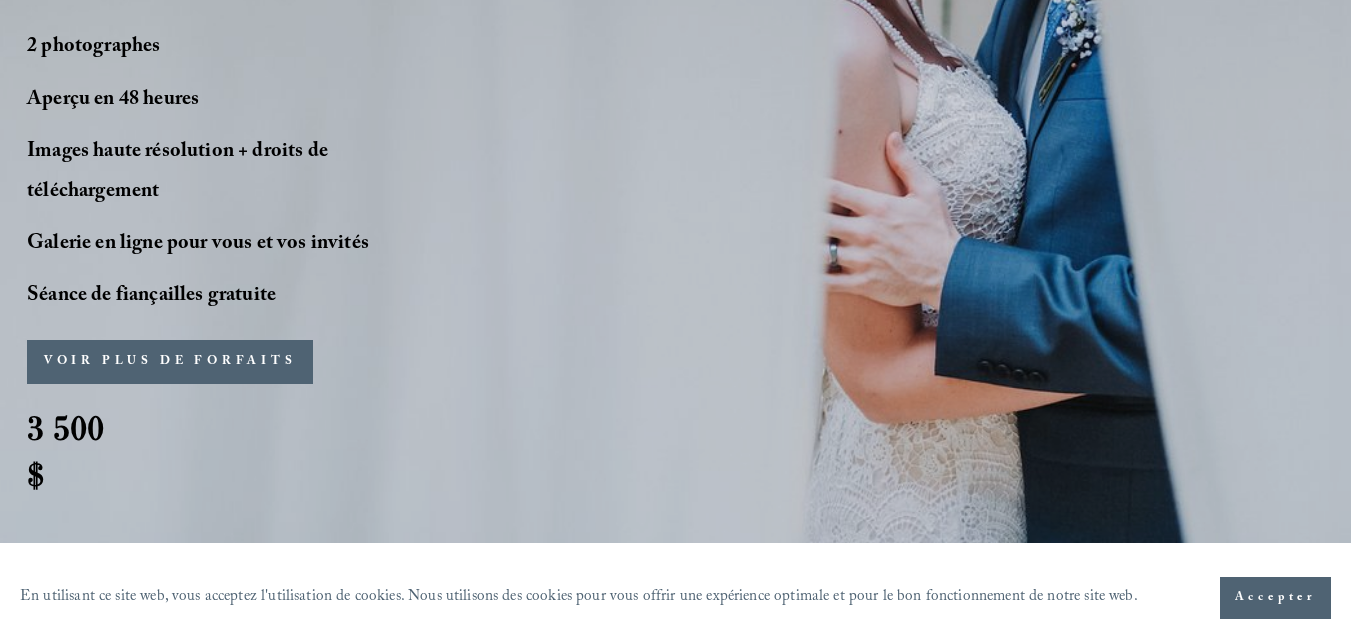 click on "COUVERTURE PHOTO PARFAITE
Ce forfait est le  premier choix  de notre couple, et pour cause. Il est conçu pour immortaliser tous les moments importants sans complication excessive. Il comprend 8 heures de reportage, soit le temps idéal pour tout documenter, des préparatifs aux moments clés de votre réception. Vous bénéficierez d'un nombre illimité d'images et d'un mélange naturel de portraits, de moments spontanés et de tous les détails importants qui rendront votre journée unique. Si ce forfait ne vous convient pas, je propose d'autres options, personnalisables pour répondre à vos besoins le jour J. Des options à la carte sont également disponibles pour vous offrir encore plus de flexibilité. Cliquez sur le bouton ci-dessous pour explorer tous les packages.
8 heures de couverture 2 photographes Aperçu en 48 heures Images haute résolution + droits de téléchargement Séance de fiançailles gratuite" at bounding box center (675, -104) 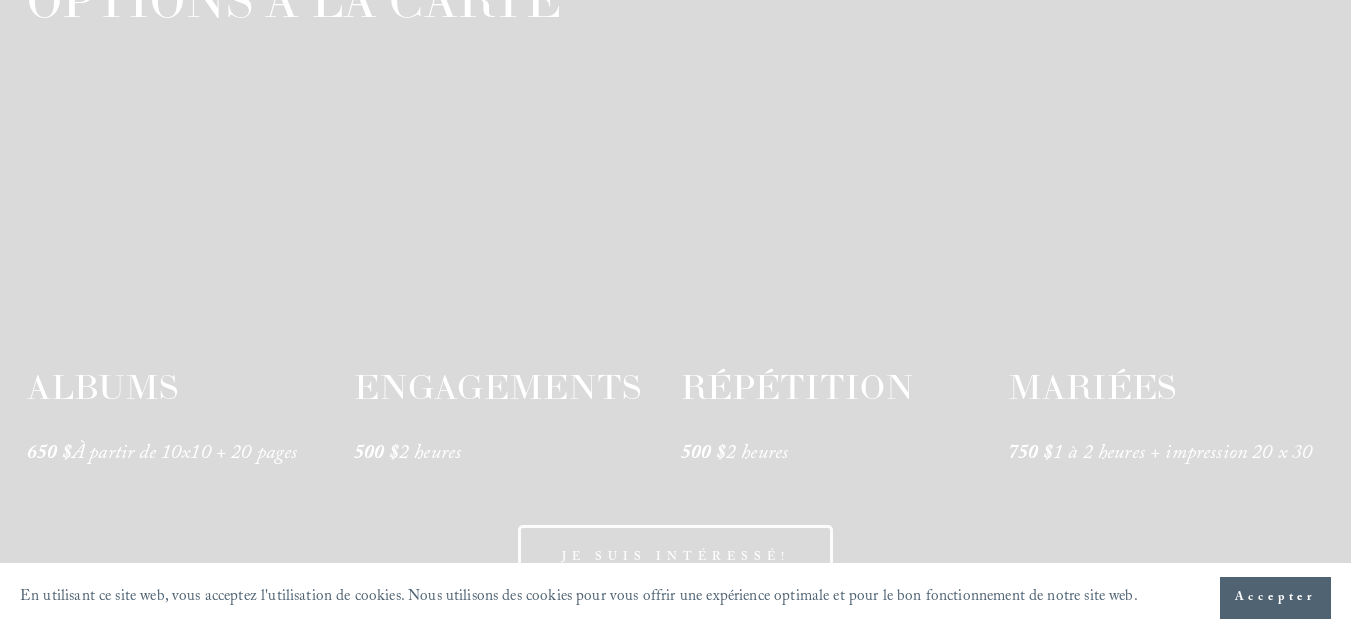 scroll, scrollTop: 3240, scrollLeft: 0, axis: vertical 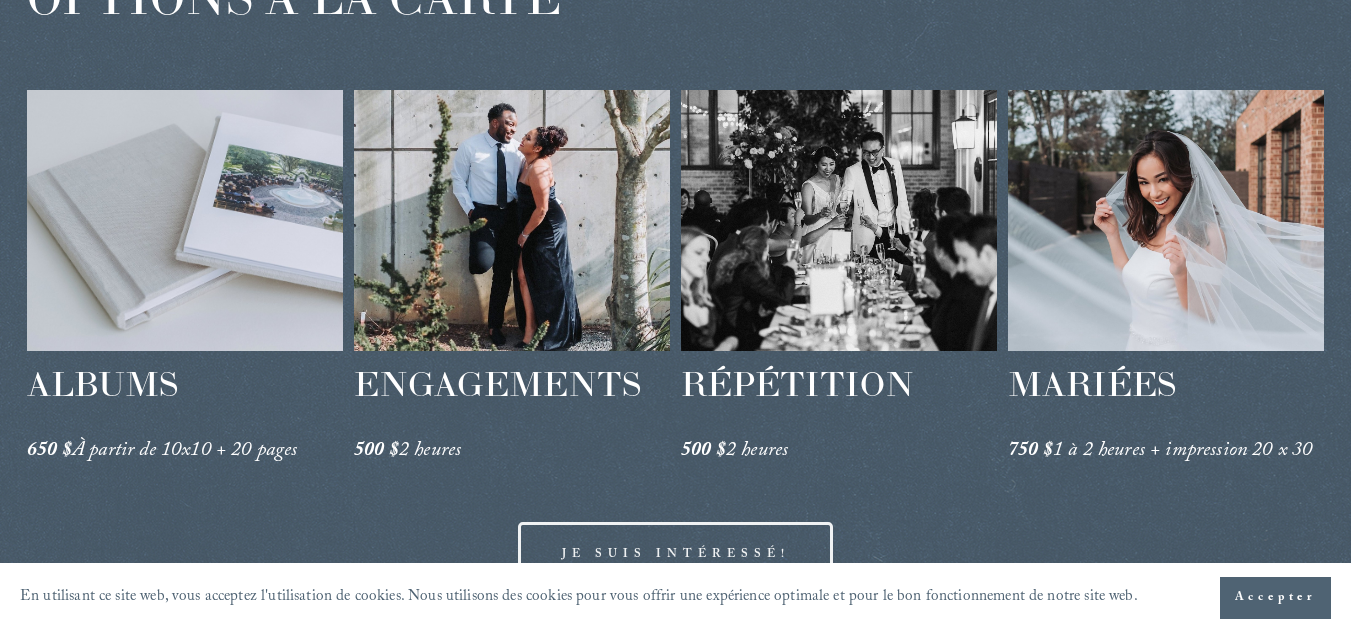 click at bounding box center (185, 220) 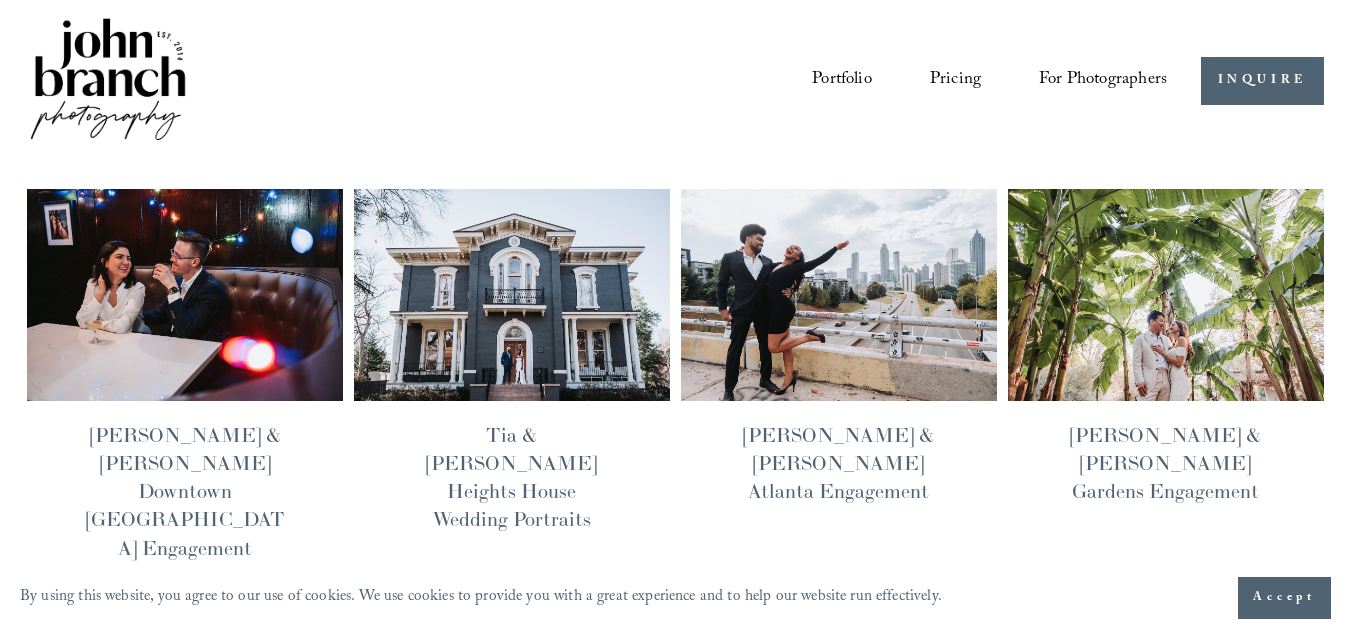 scroll, scrollTop: 0, scrollLeft: 0, axis: both 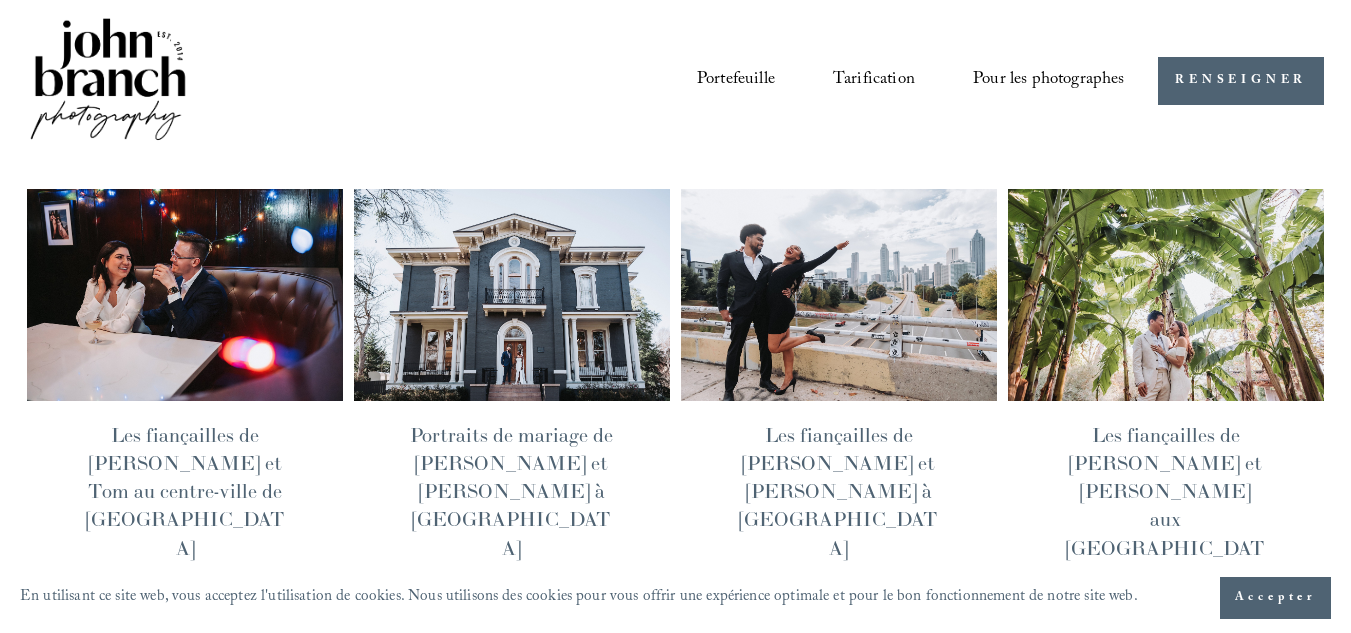 click on "Portefeuille
Tarification
Pour les photographes
Presets
Education
Courses Blog" at bounding box center [576, 81] 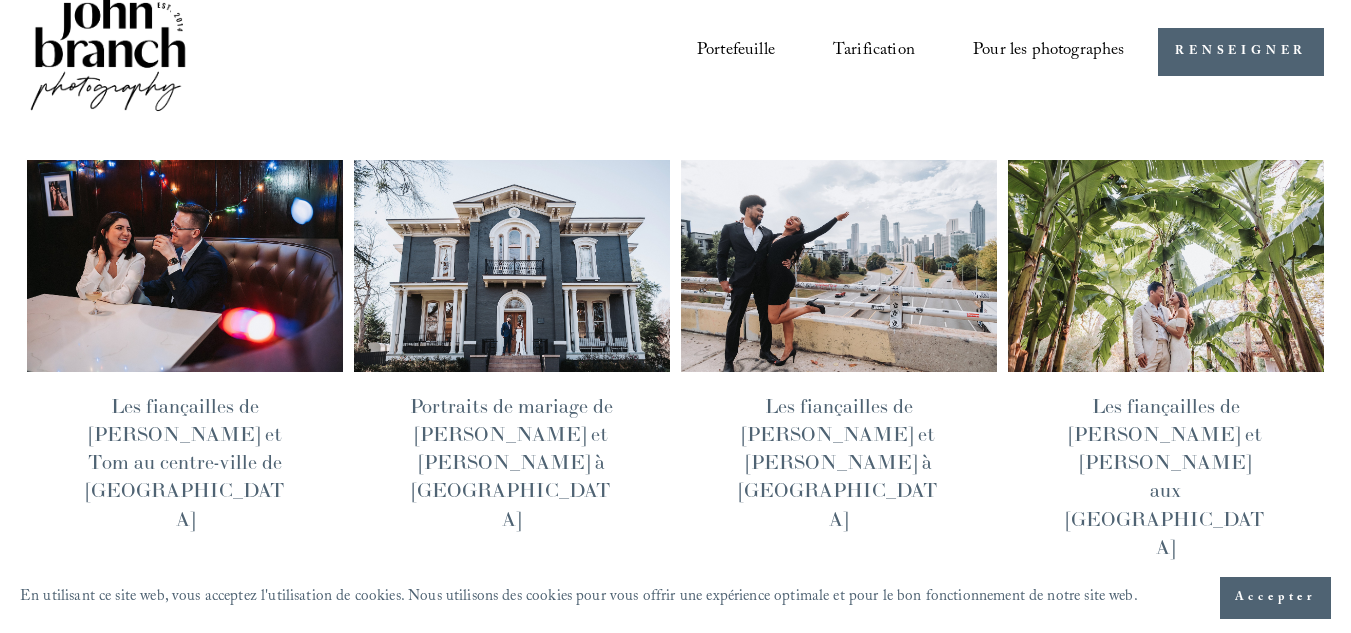 scroll, scrollTop: 0, scrollLeft: 0, axis: both 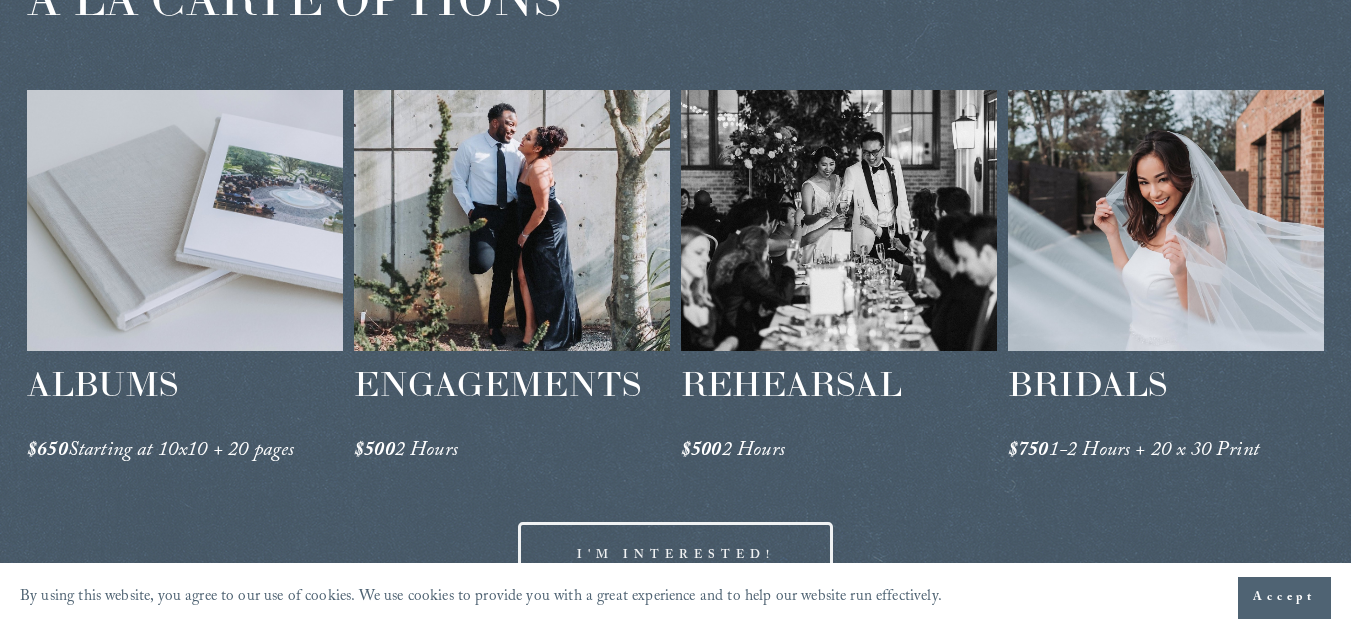 click at bounding box center [185, 220] 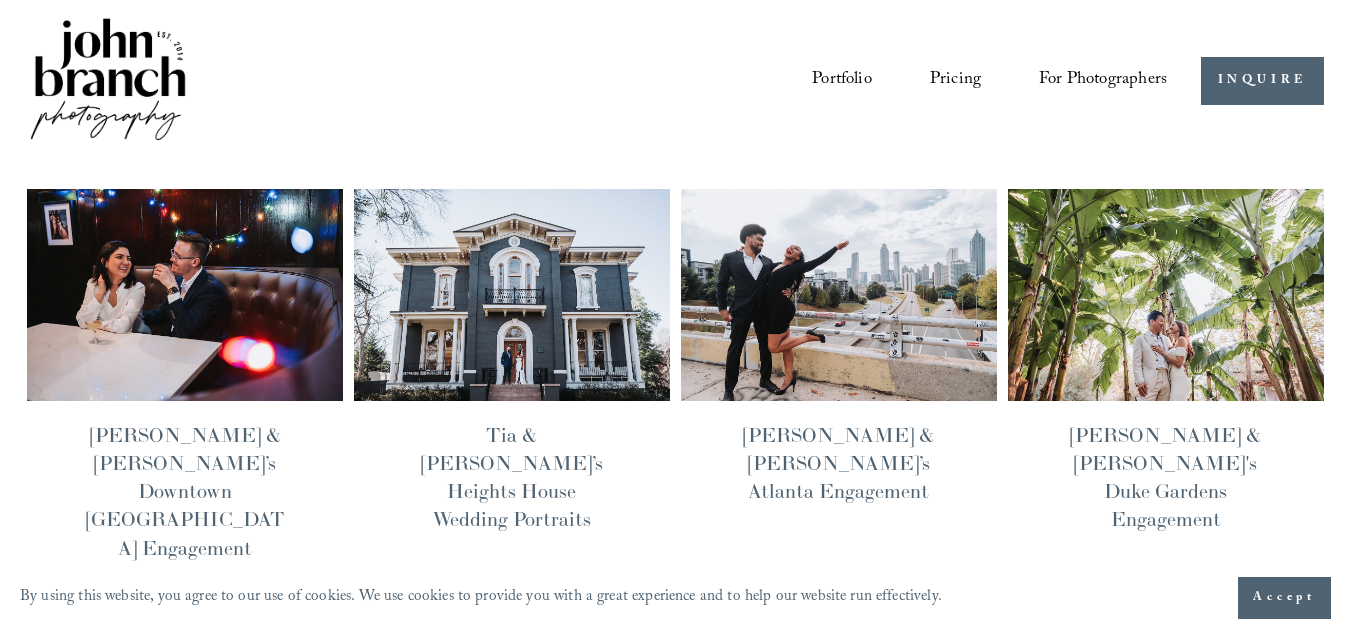 scroll, scrollTop: 0, scrollLeft: 0, axis: both 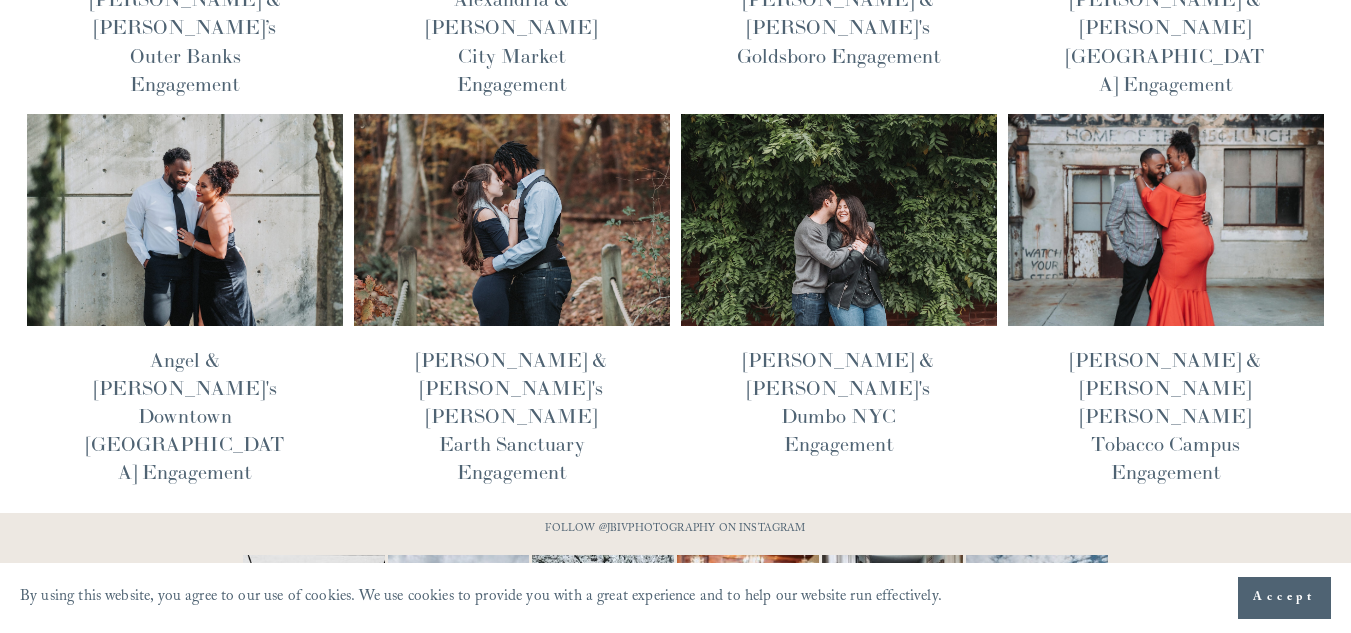 click at bounding box center [1165, 220] 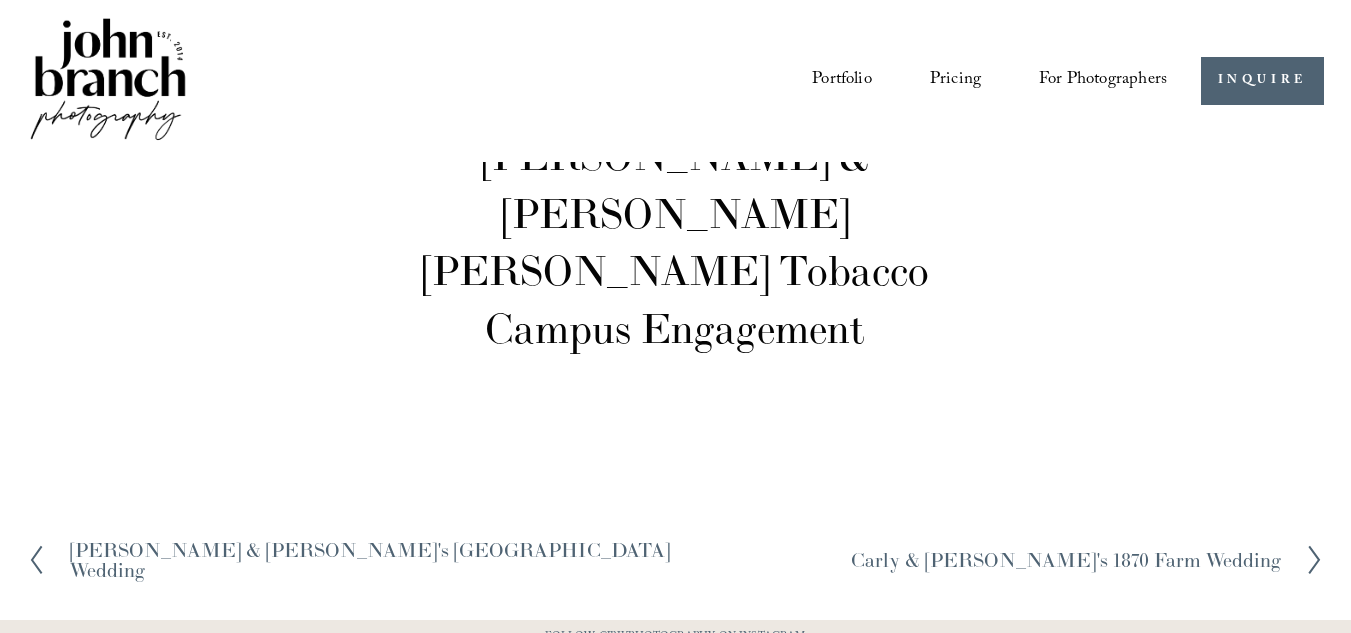 scroll, scrollTop: 0, scrollLeft: 0, axis: both 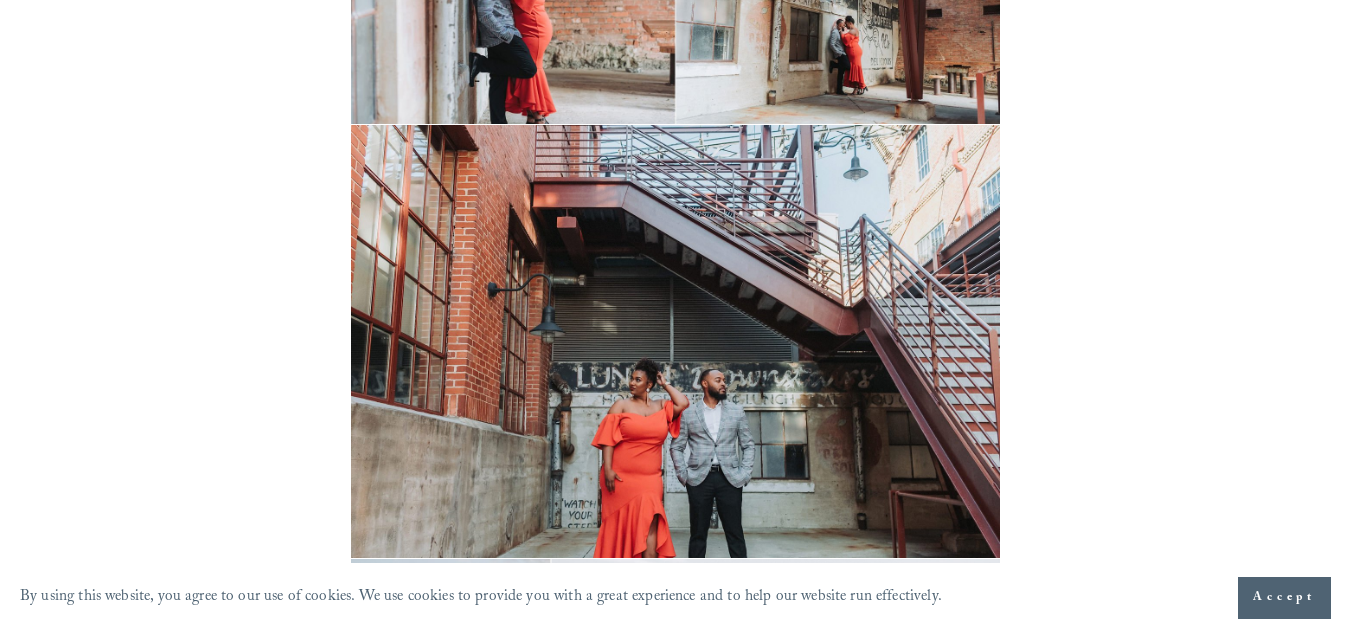 drag, startPoint x: 1358, startPoint y: 481, endPoint x: 1365, endPoint y: 496, distance: 16.552946 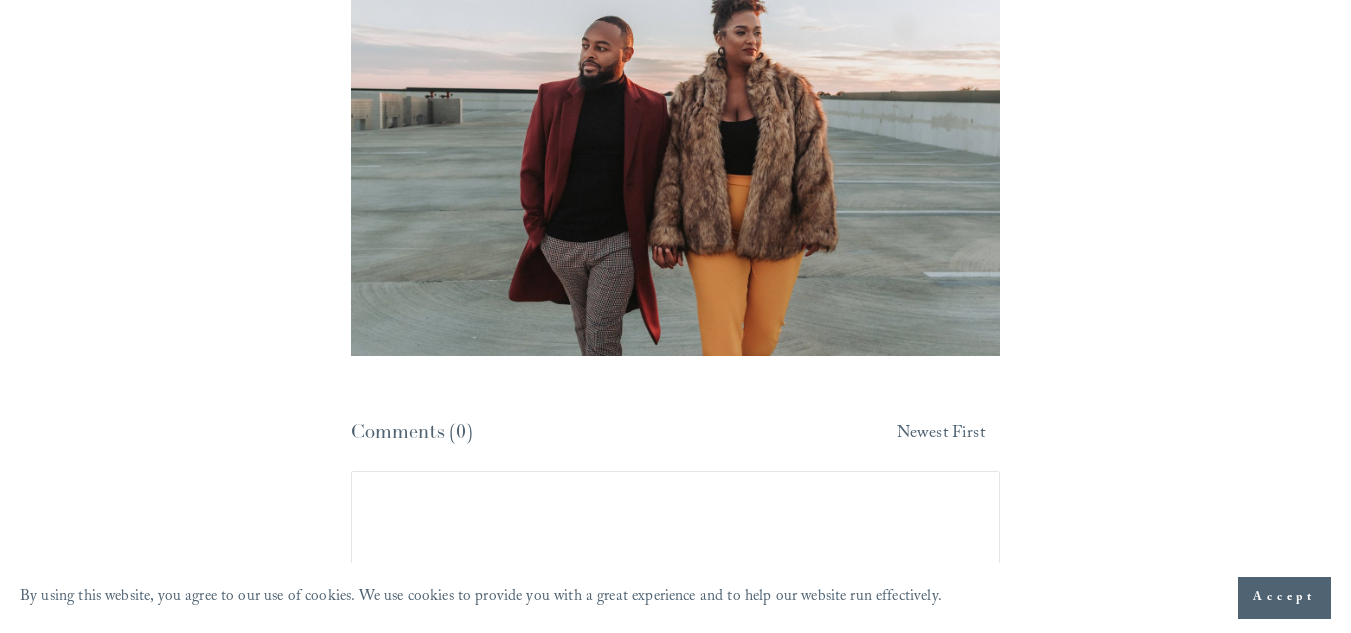 scroll, scrollTop: 5112, scrollLeft: 0, axis: vertical 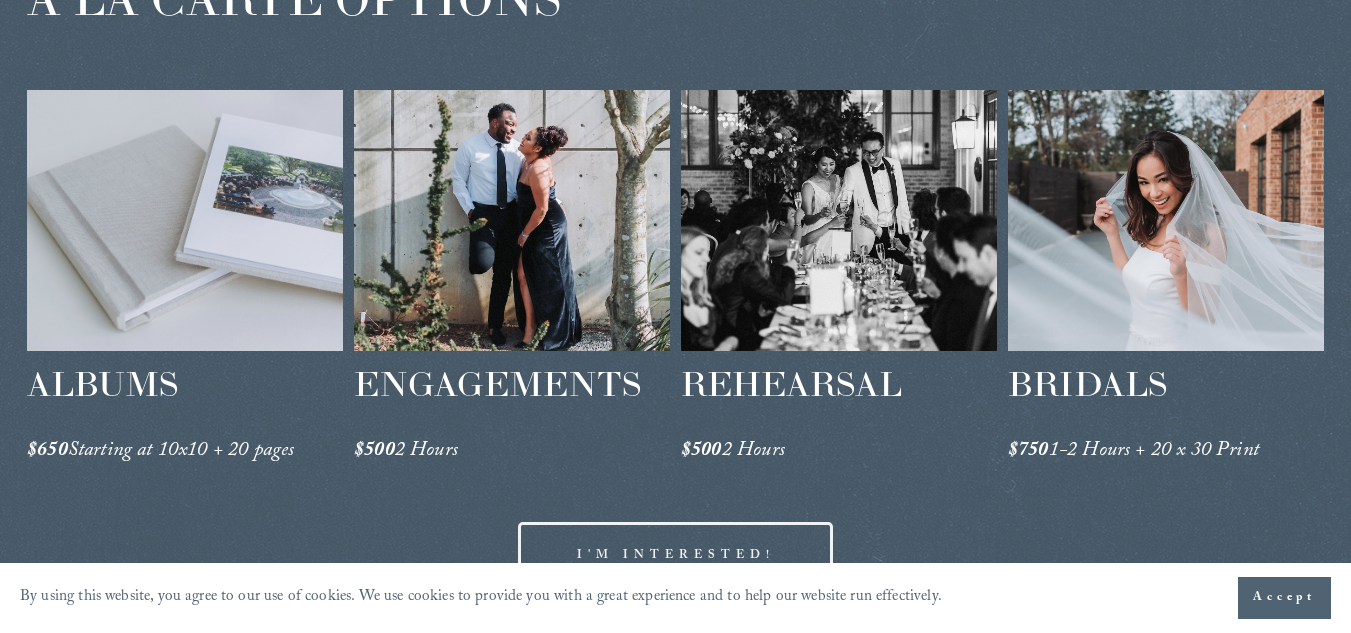click at bounding box center (512, 220) 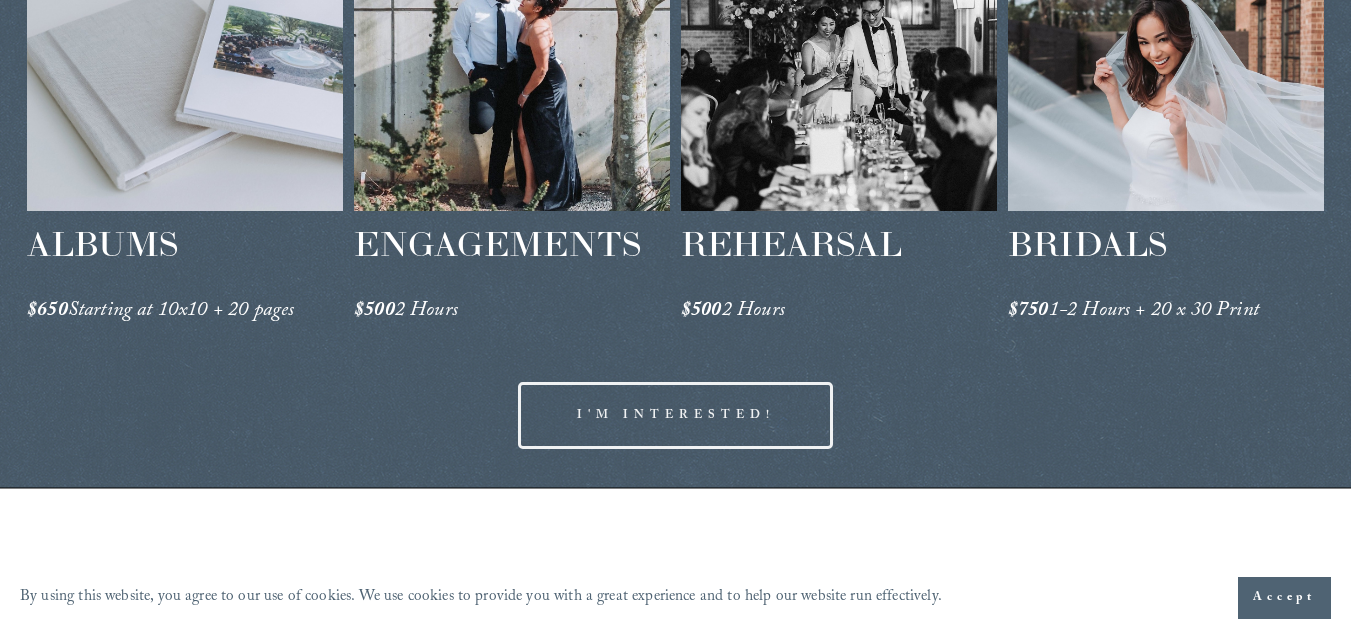 scroll, scrollTop: 3339, scrollLeft: 0, axis: vertical 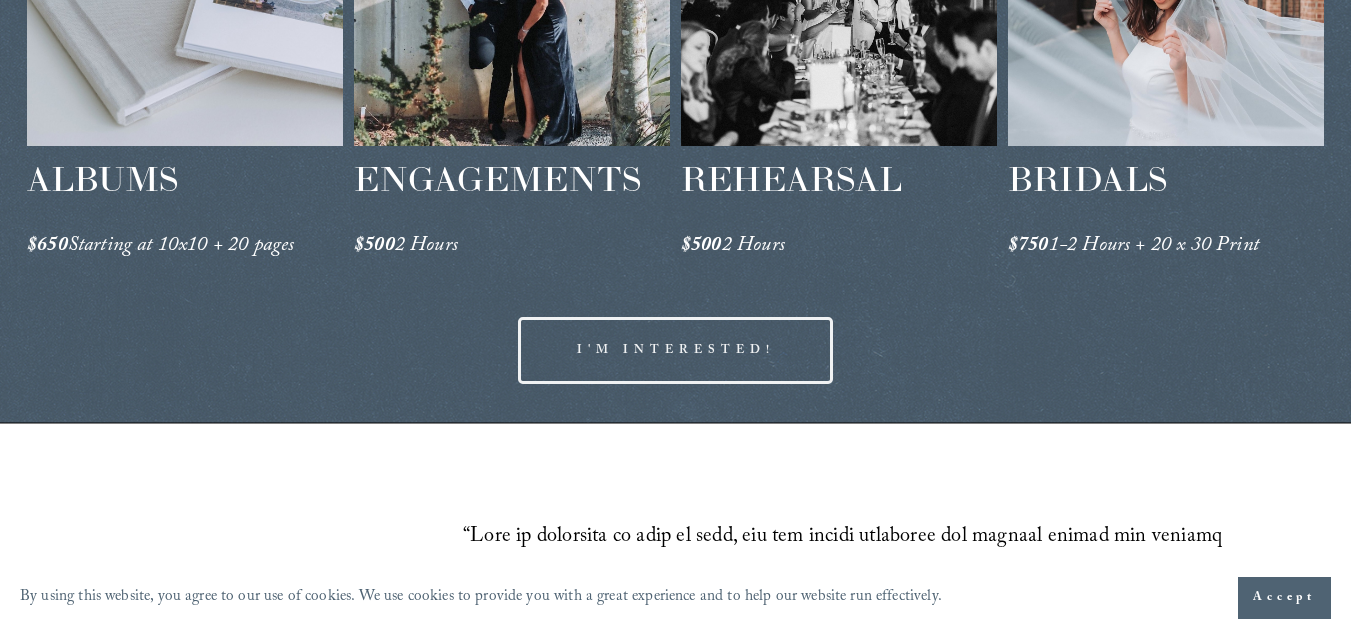 click on "I'M INTERESTED!" at bounding box center (676, 350) 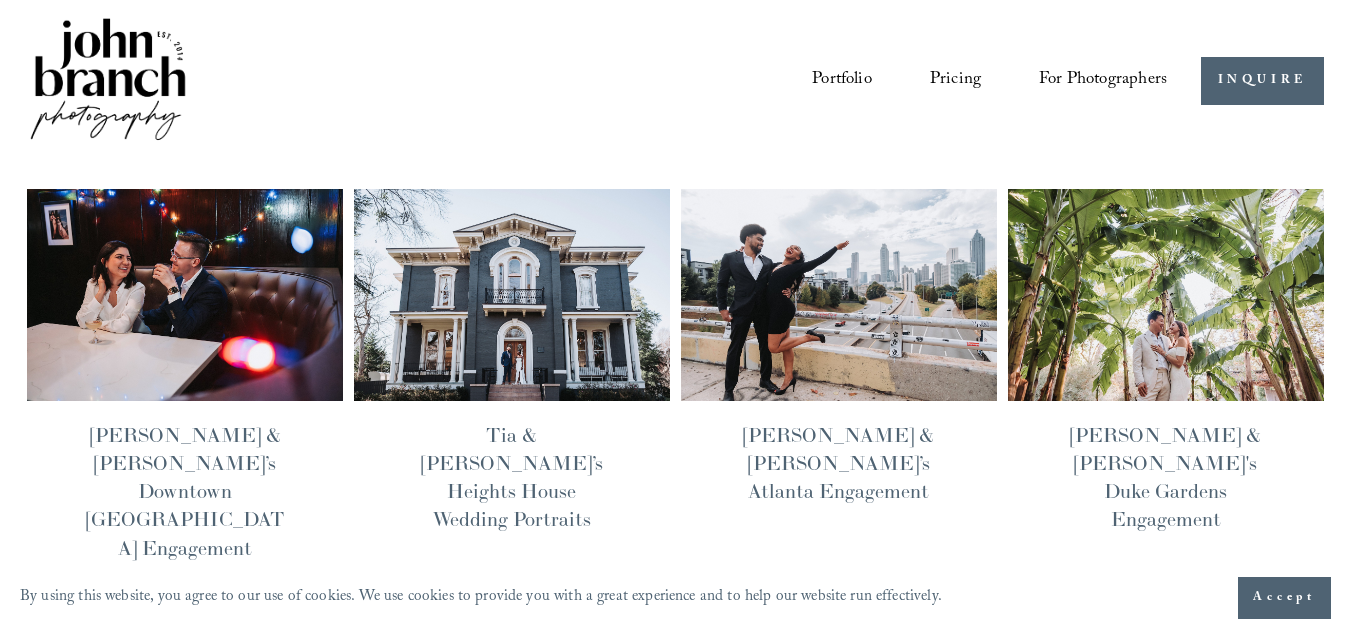 scroll, scrollTop: 0, scrollLeft: 0, axis: both 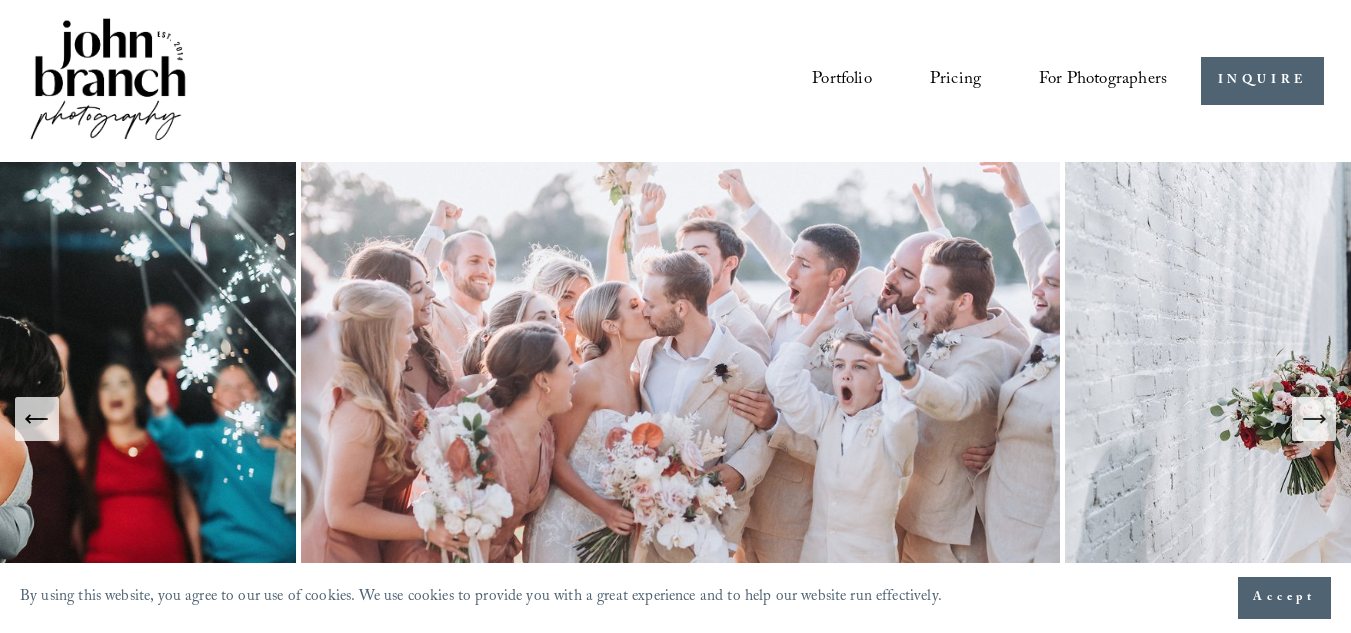 click on "Pricing" at bounding box center (955, 80) 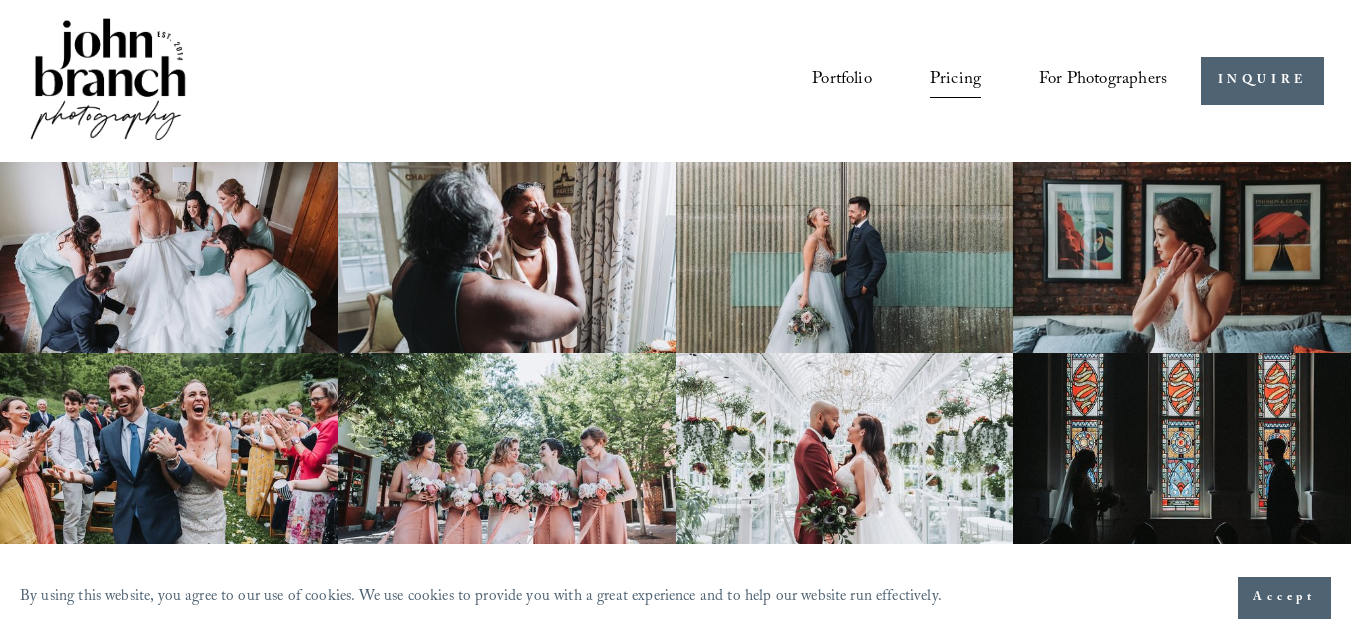 scroll, scrollTop: 0, scrollLeft: 0, axis: both 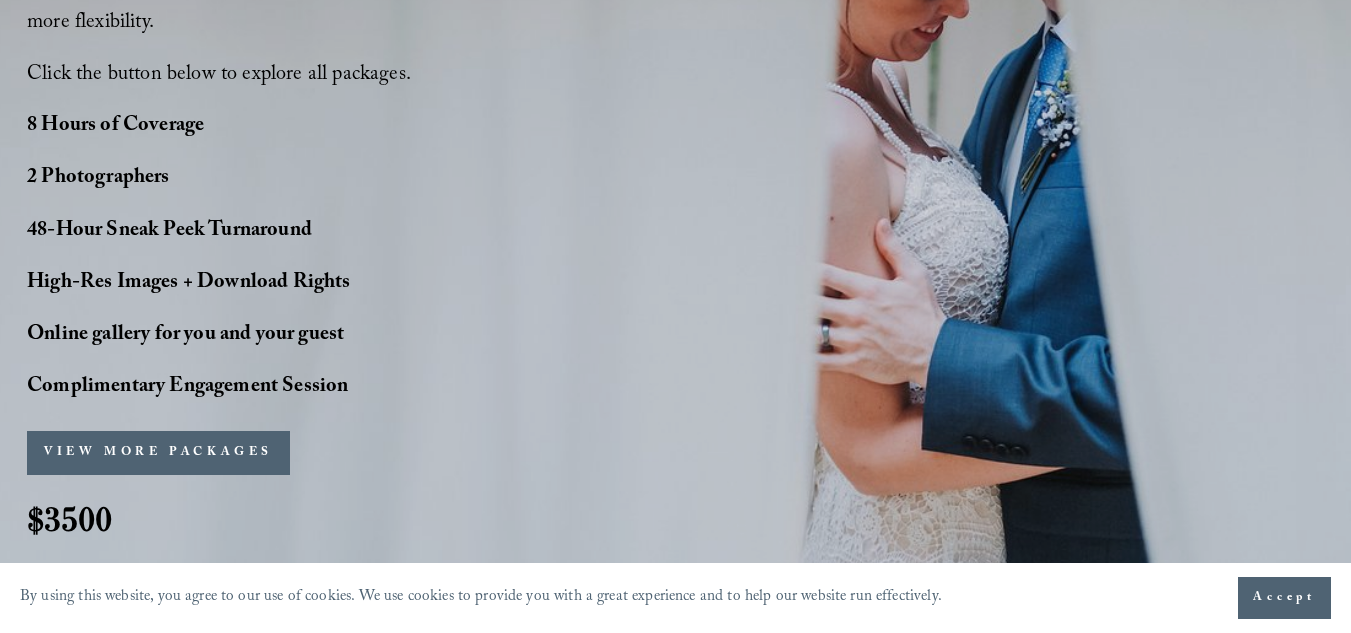 click on "PERFECT PHOTO COVERAGE
This package is the  top choice  for our couple and for good reason. It’s designed to capture all the important moments without overcomplicating things. It includes 8 hours of coverage, which is the perfect amount of time to document everything from getting ready through the key events of your reception. You’ll receive unlimited images and a natural blend of portraits, candid moments, and all the meaningful details that make your day unique. If this package isn’t the right fit for you, I also offer other options—and every package is customizable to match your wedding day needs. A la carte add-ons are also available to give you even more flexibility. Click the button below to explore all packages.
8 Hours of Coverage 2 Photographers 48-Hour Sneak Peek Turnaround High-Res Images + Download Rights Online gallery for you and your guest Complimentary Engagement Session" at bounding box center [675, -5] 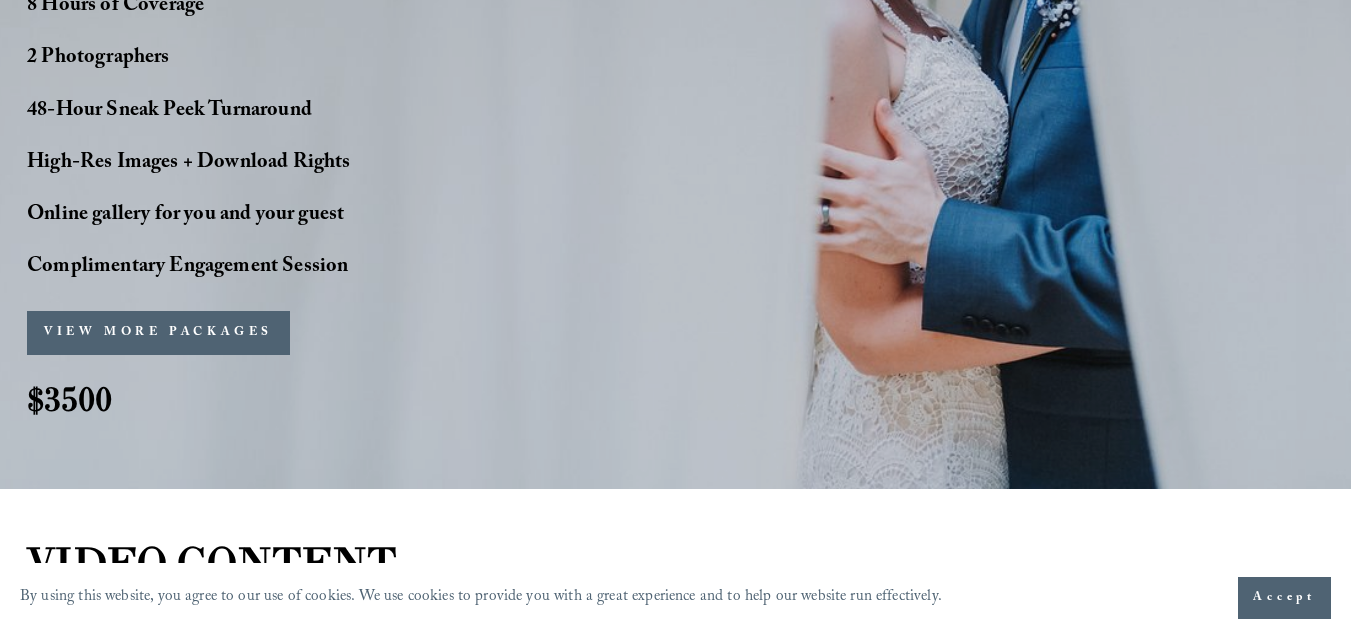 scroll, scrollTop: 1789, scrollLeft: 0, axis: vertical 